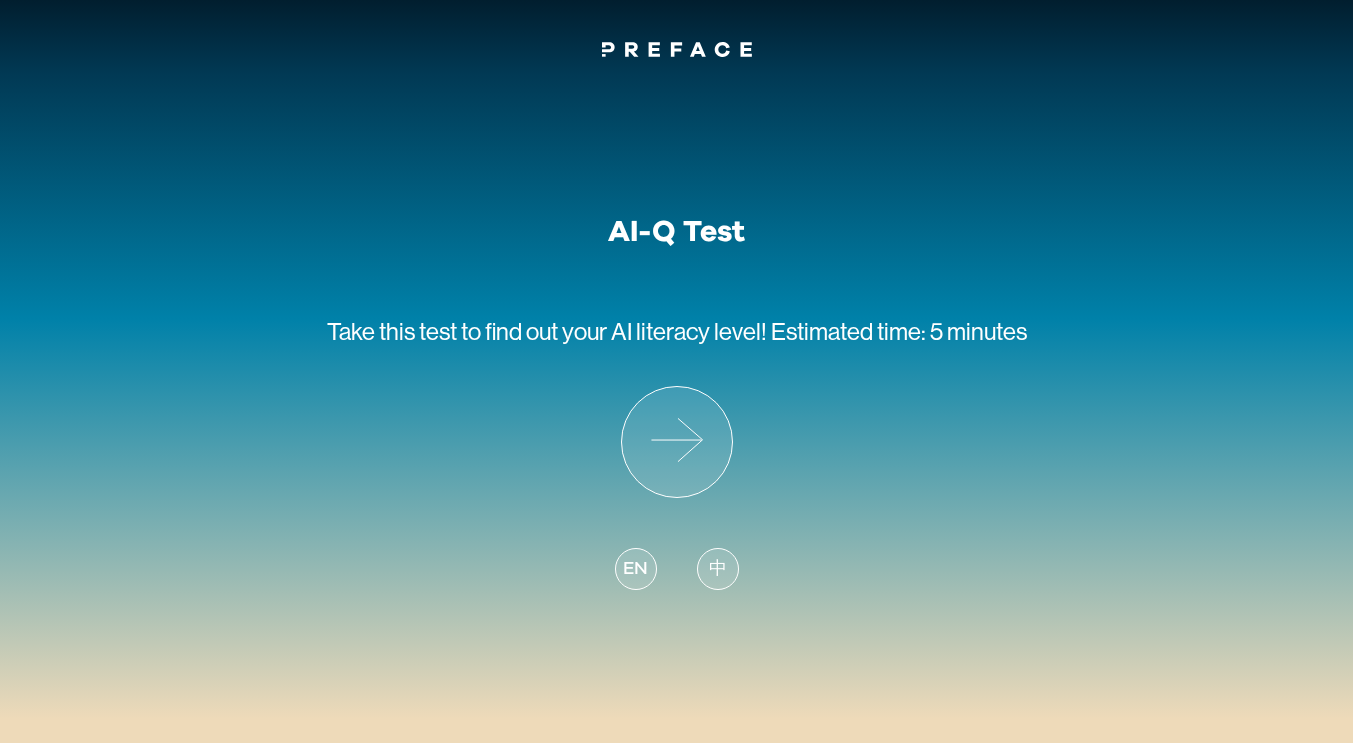 scroll, scrollTop: 0, scrollLeft: 0, axis: both 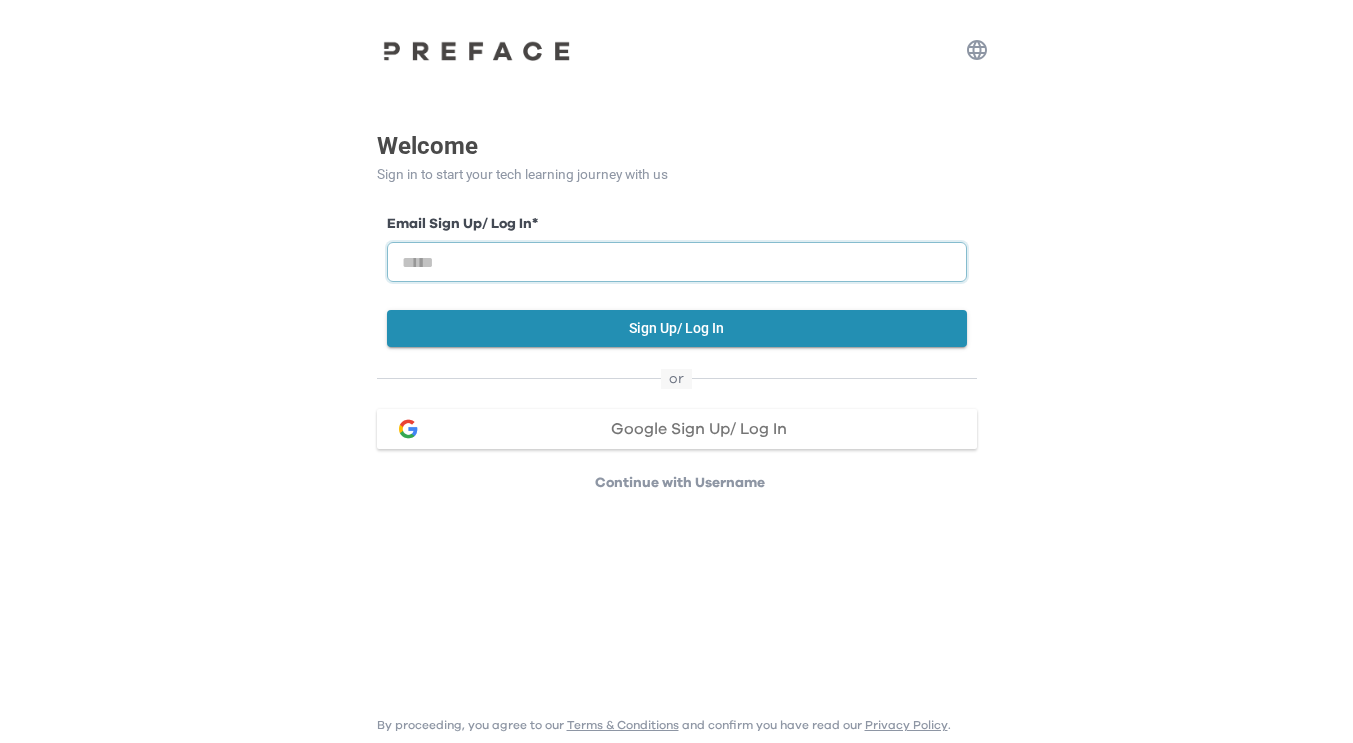 click at bounding box center (677, 262) 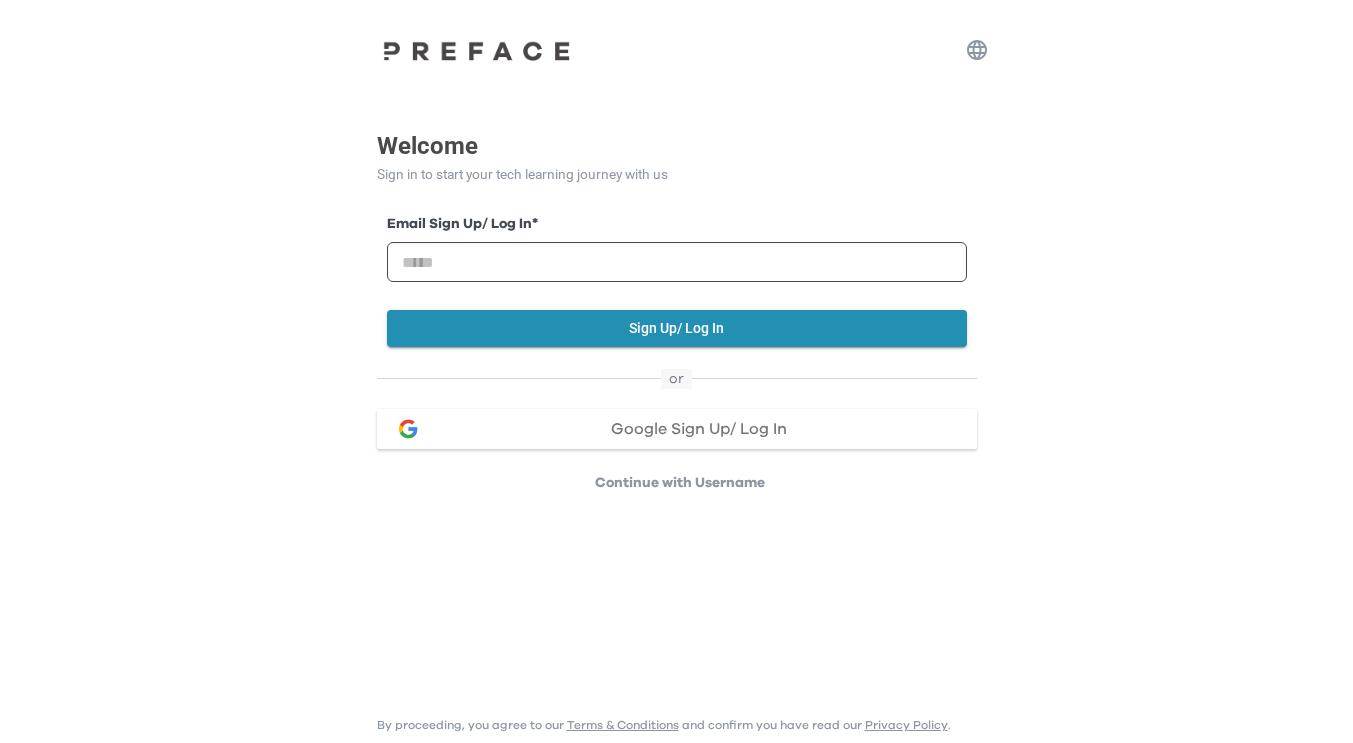 click on "Email Sign Up/ Log In  * Sign Up/ Log In" at bounding box center (677, 276) 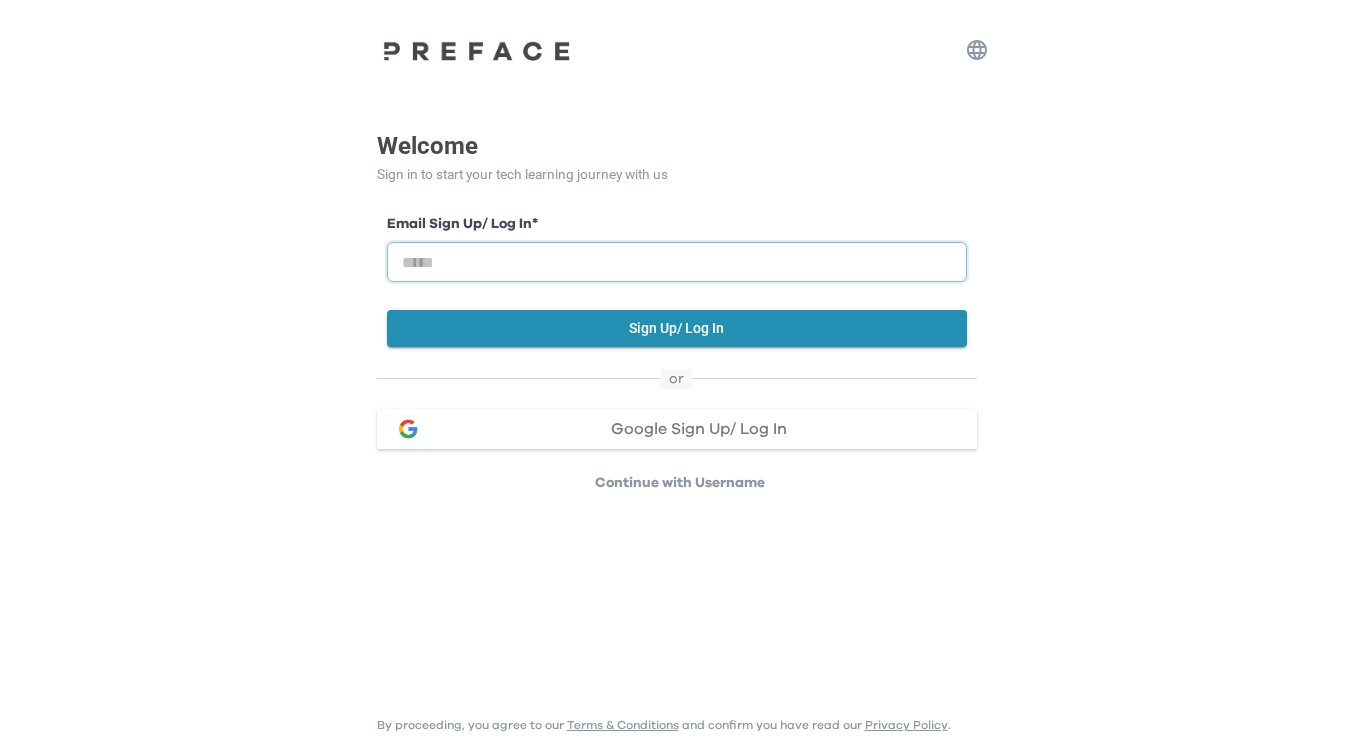click at bounding box center [677, 262] 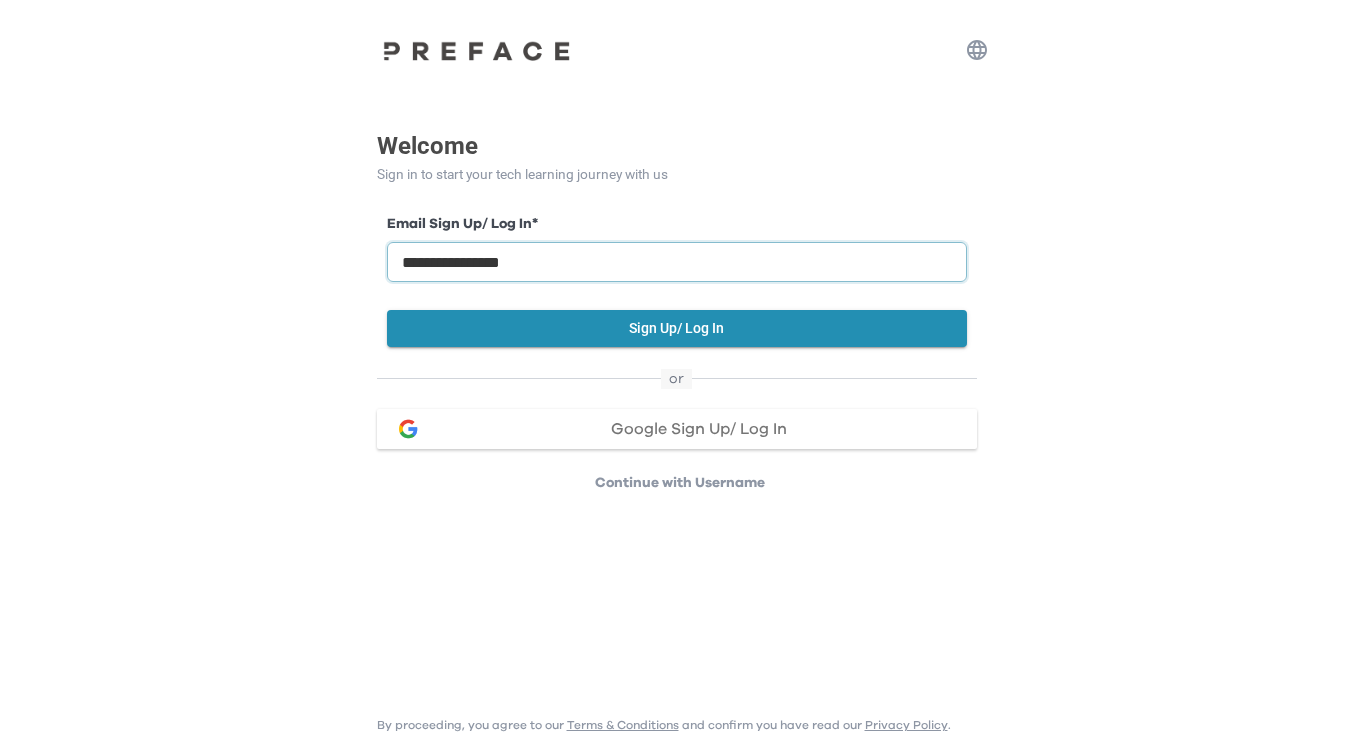 type on "**********" 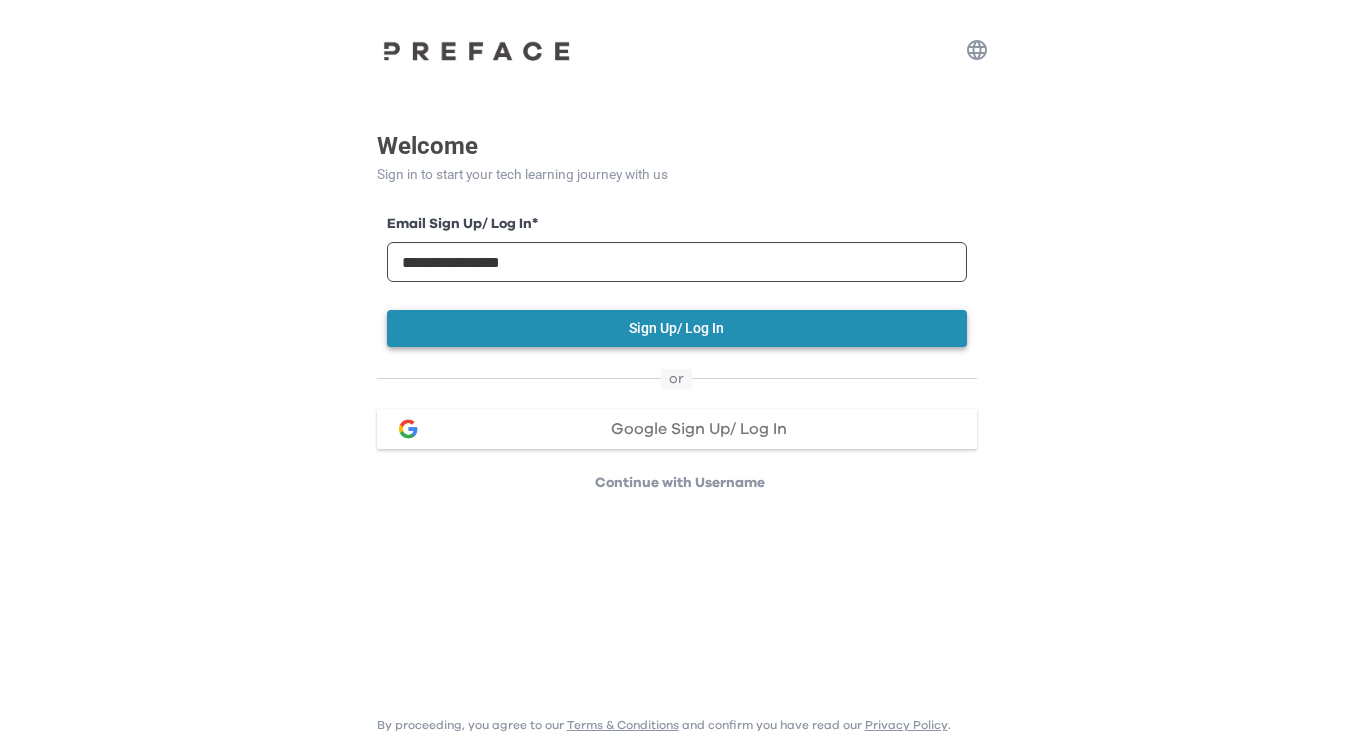 click on "Sign Up/ Log In" at bounding box center (677, 328) 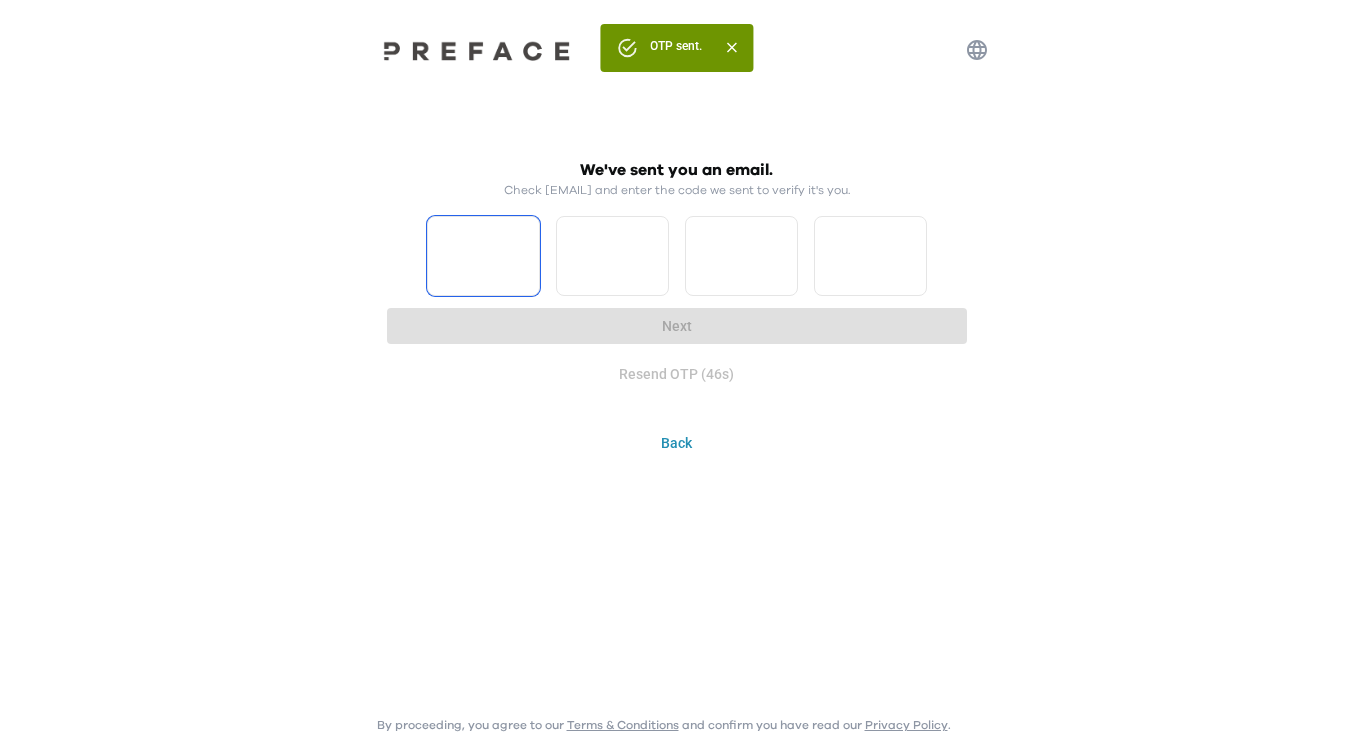 click at bounding box center (483, 256) 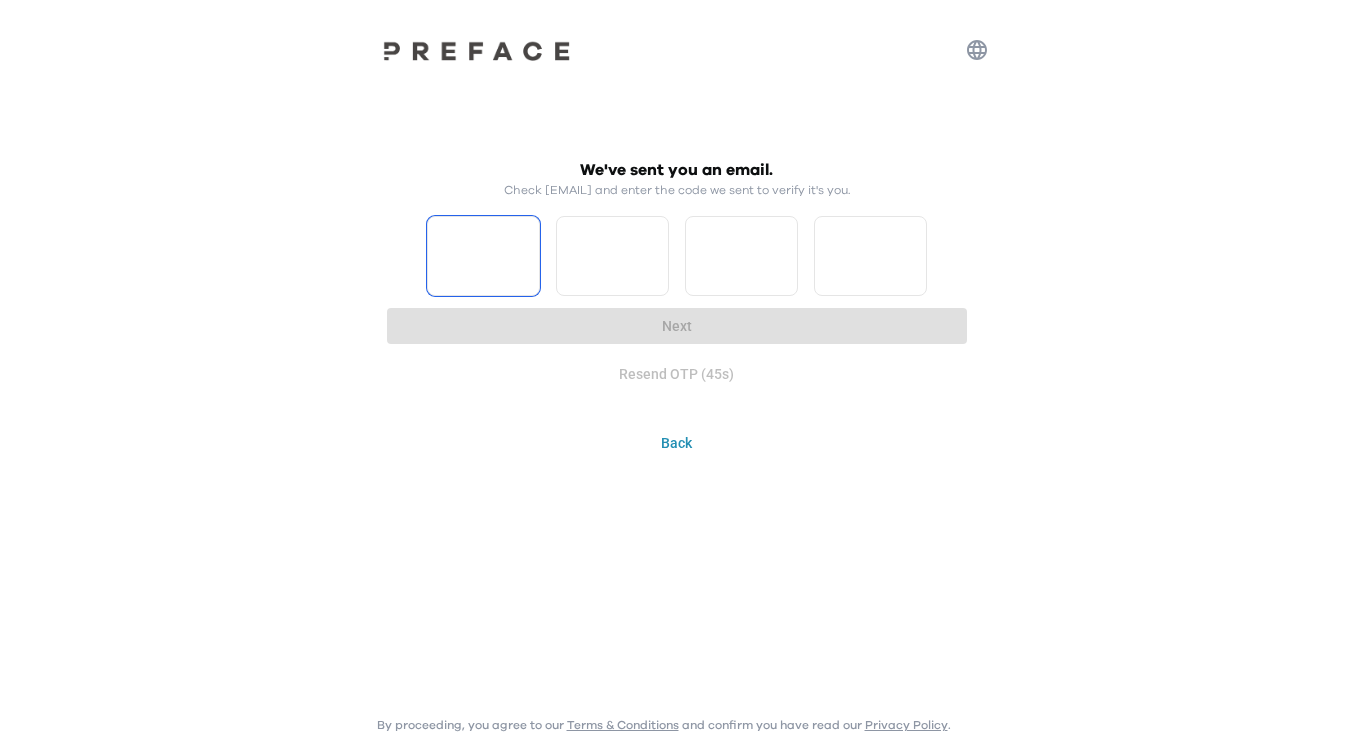 type on "*" 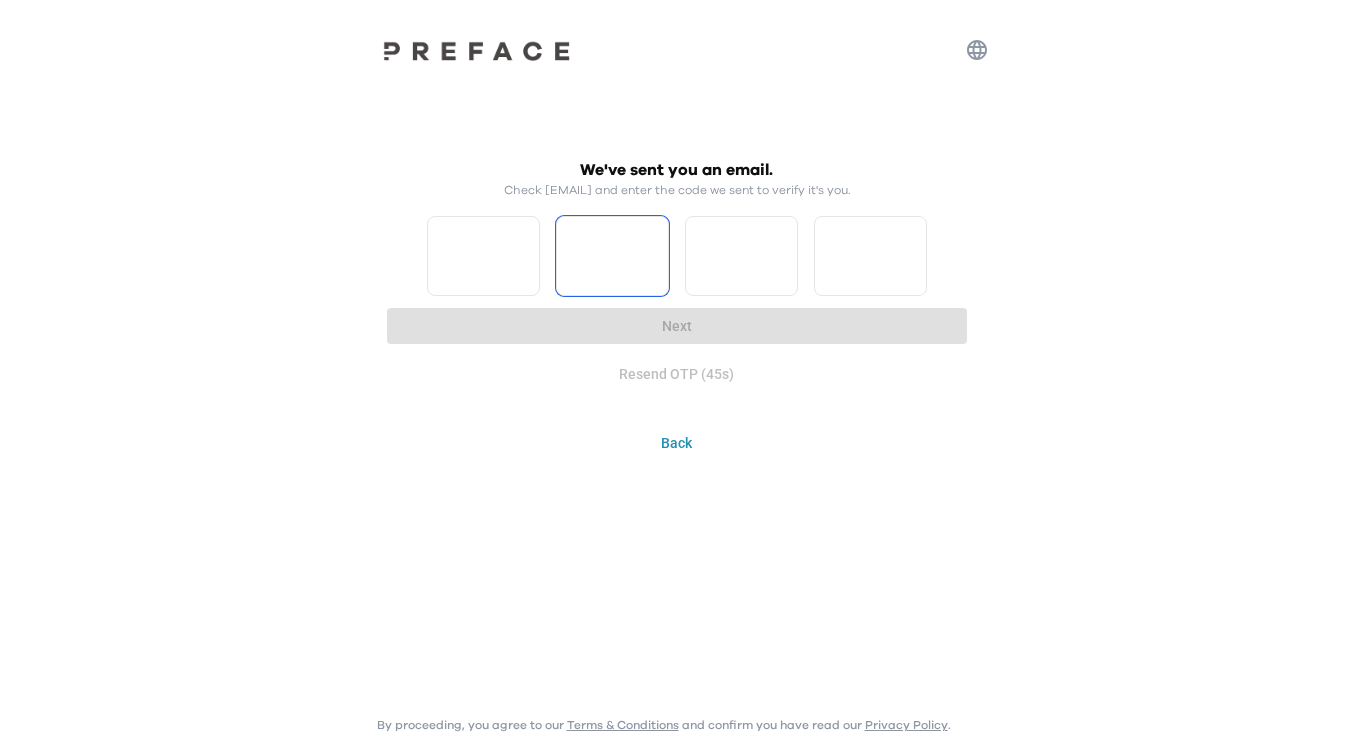type on "*" 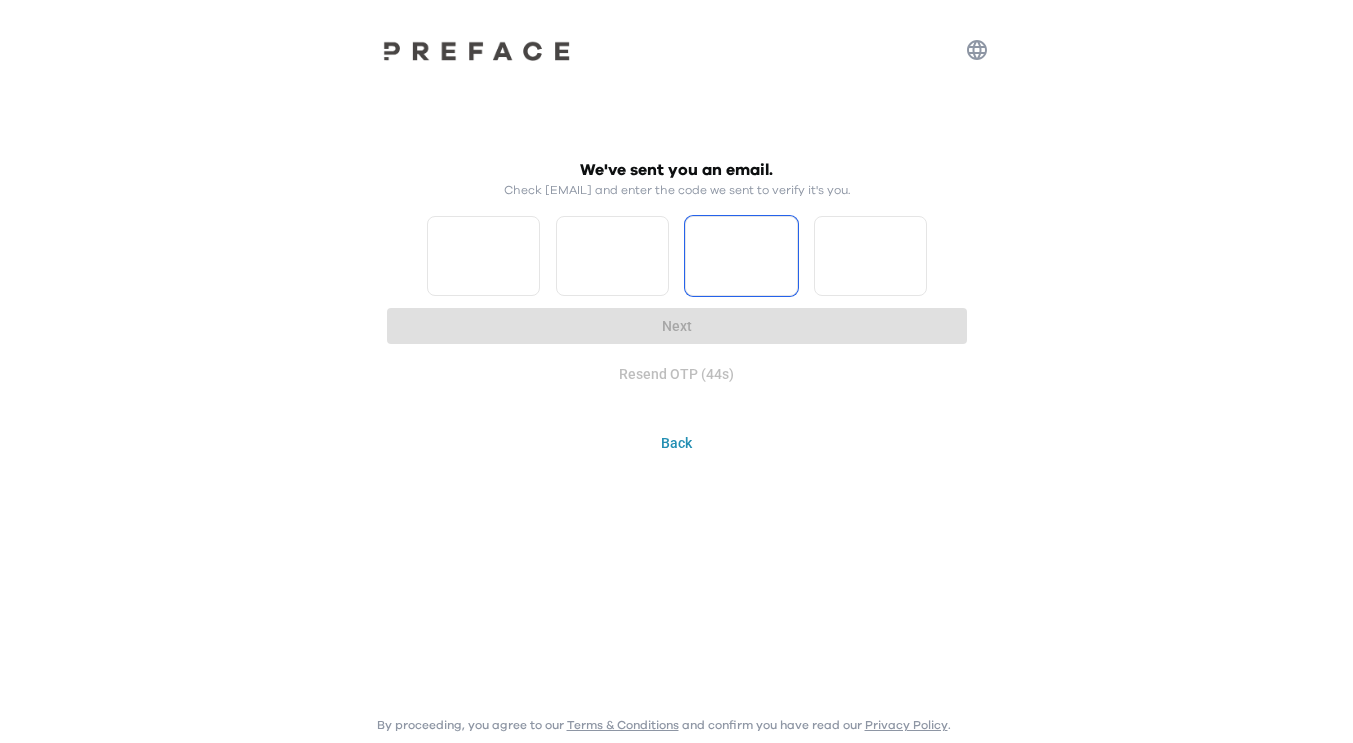 type on "*" 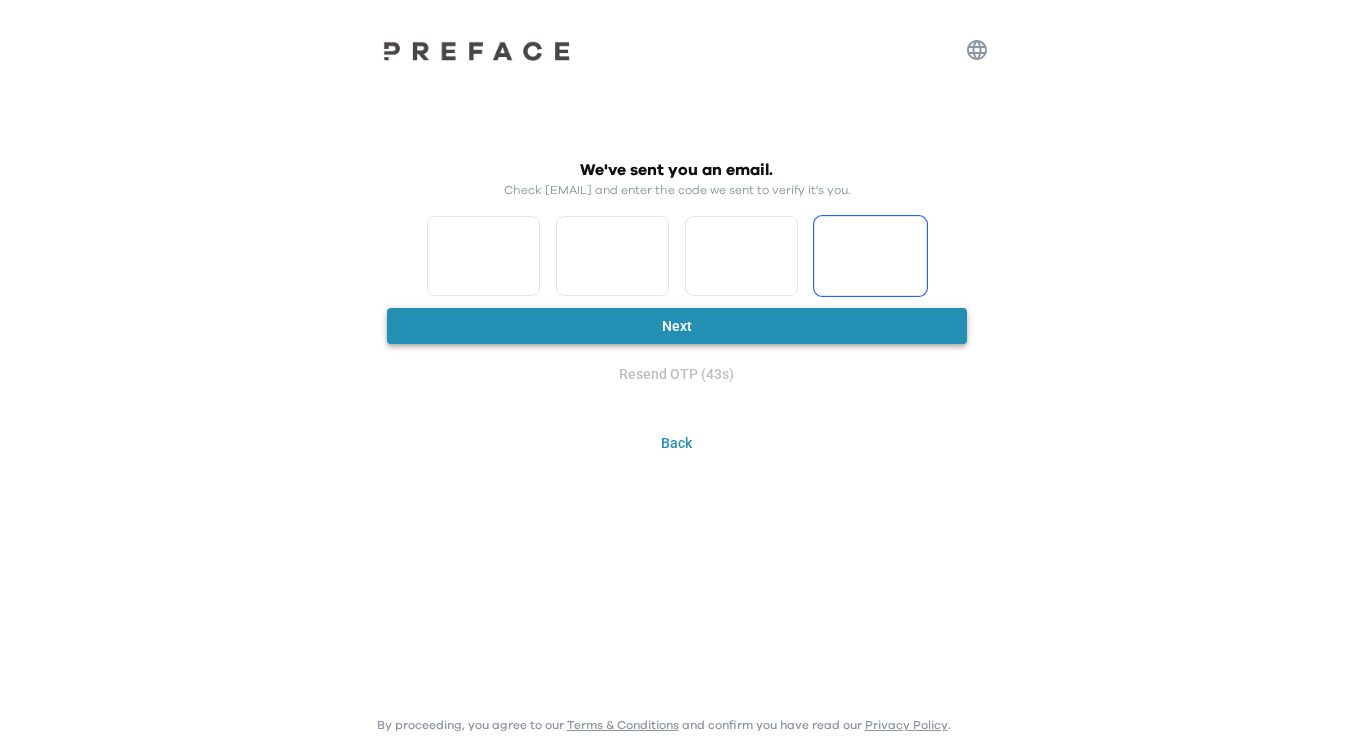 type on "*" 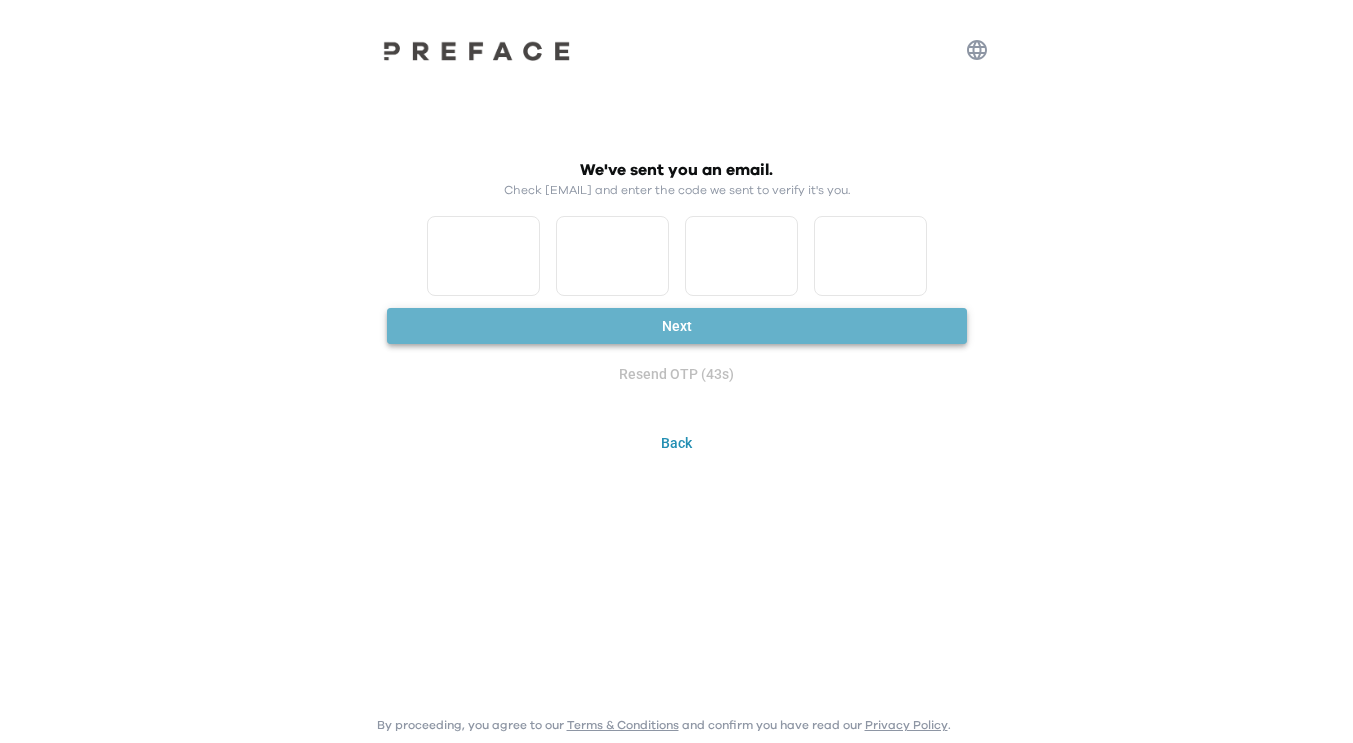 click on "Next" at bounding box center (677, 326) 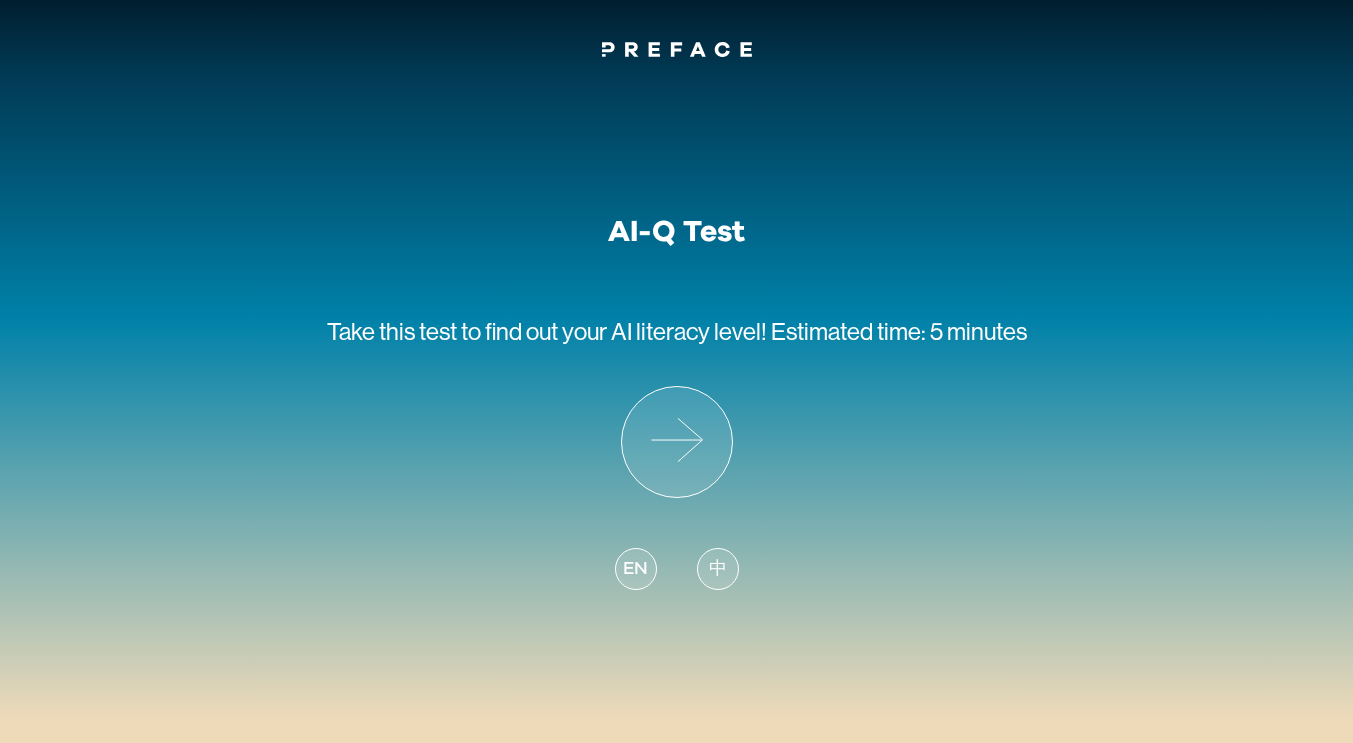scroll, scrollTop: 0, scrollLeft: 0, axis: both 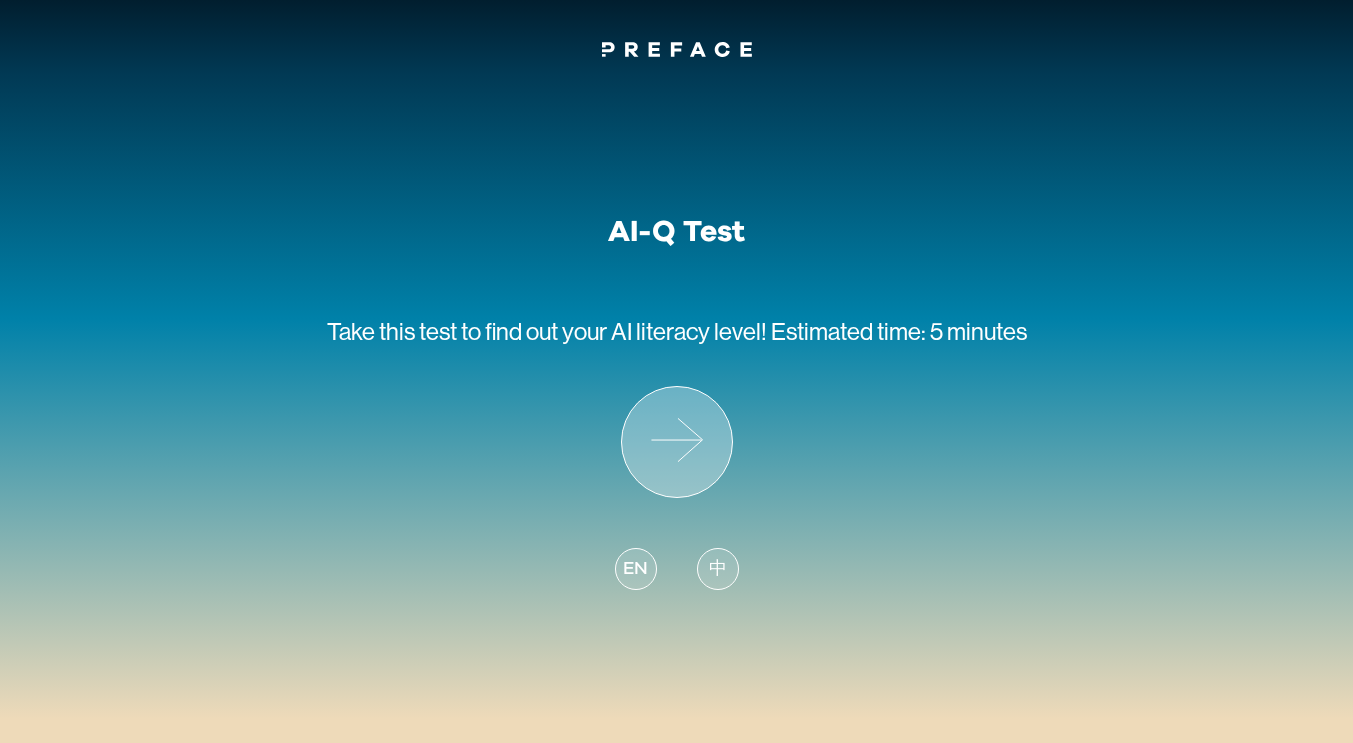 click 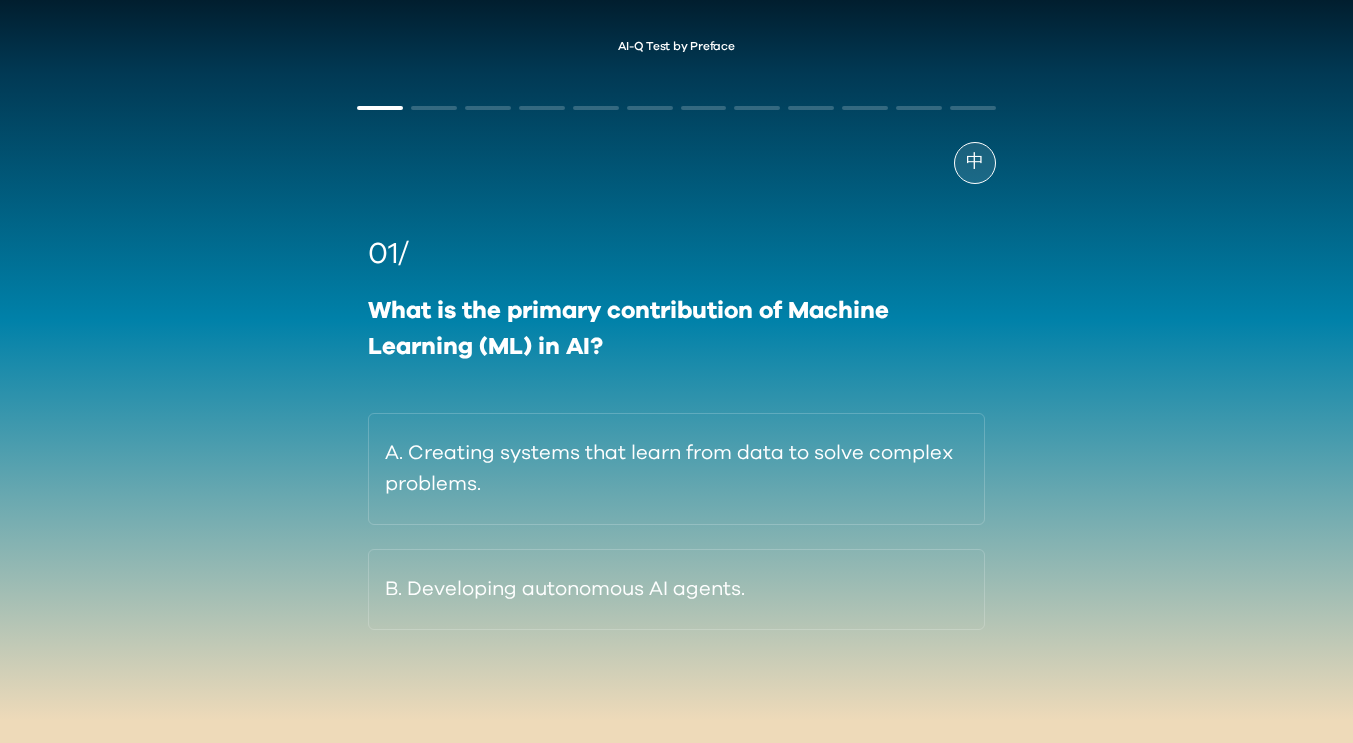 scroll, scrollTop: 2, scrollLeft: 0, axis: vertical 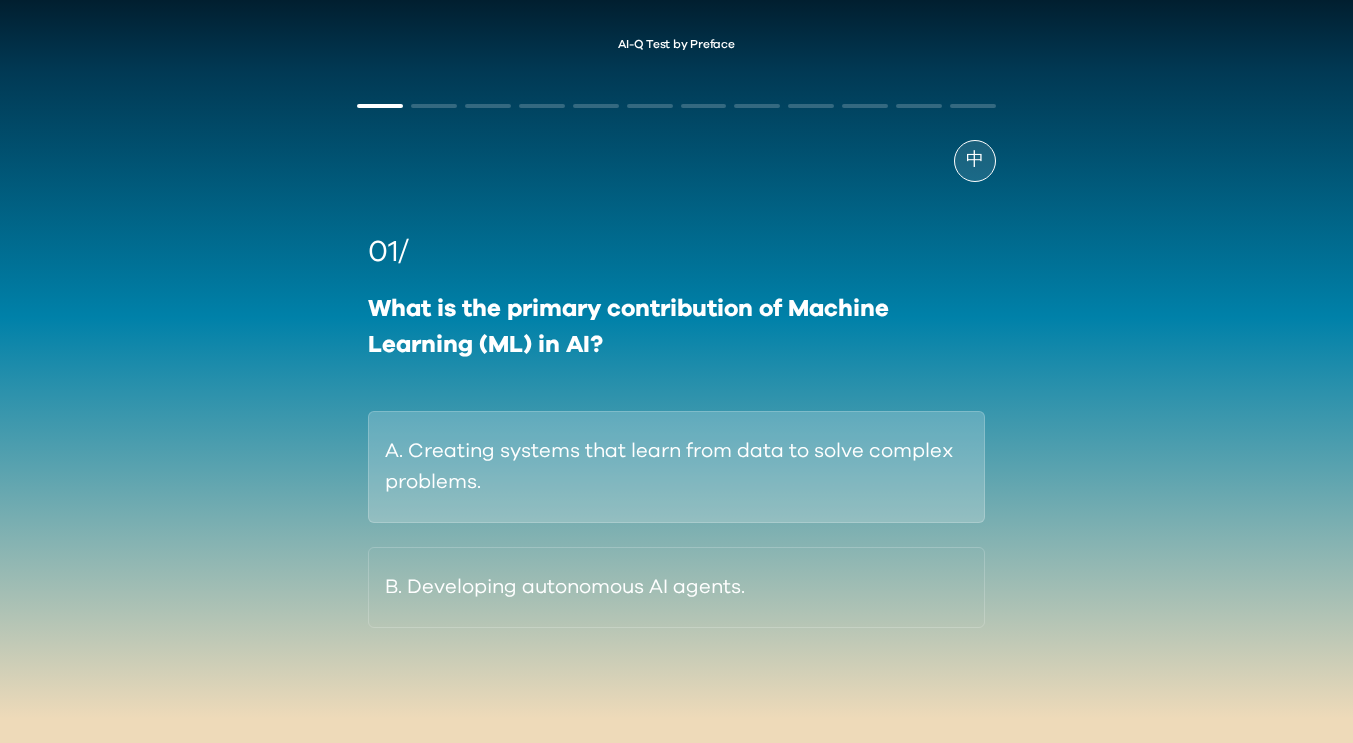 click on "A. Creating systems that learn from data to solve complex problems." at bounding box center [676, 467] 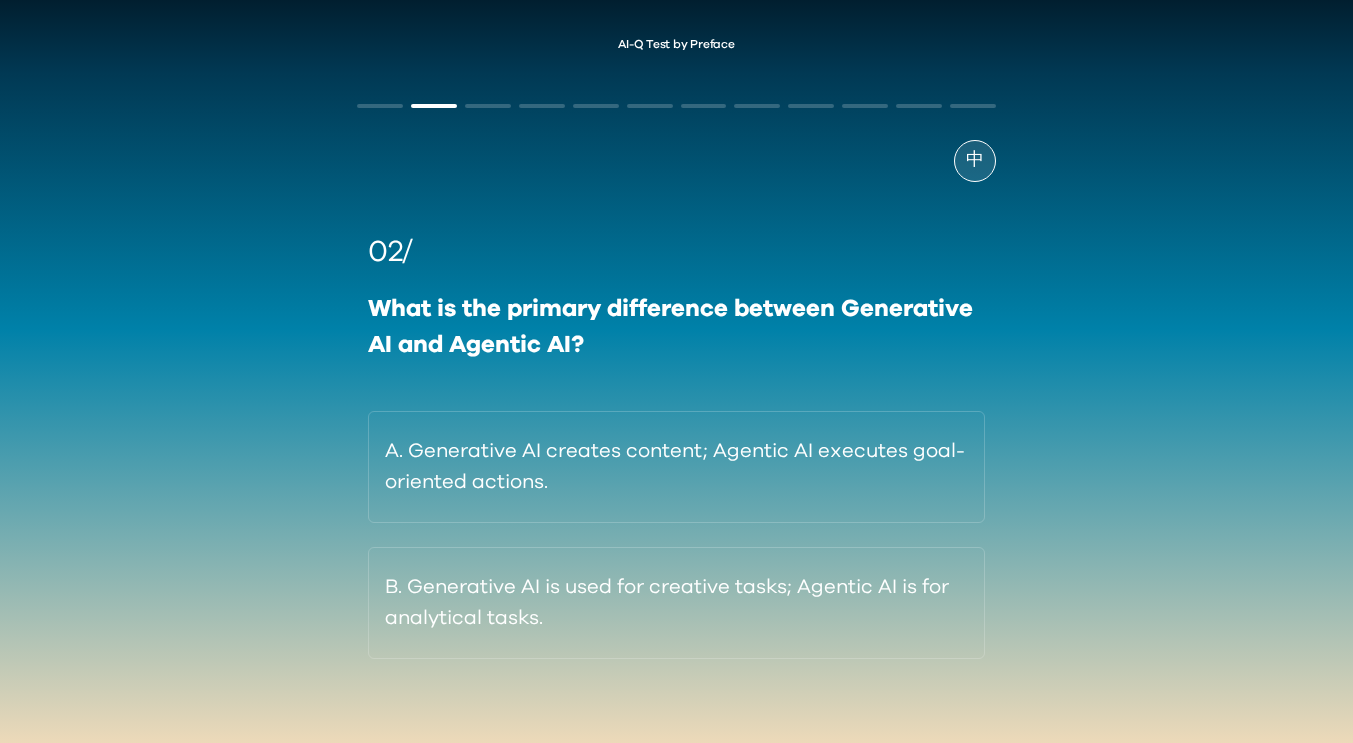 scroll, scrollTop: 31, scrollLeft: 0, axis: vertical 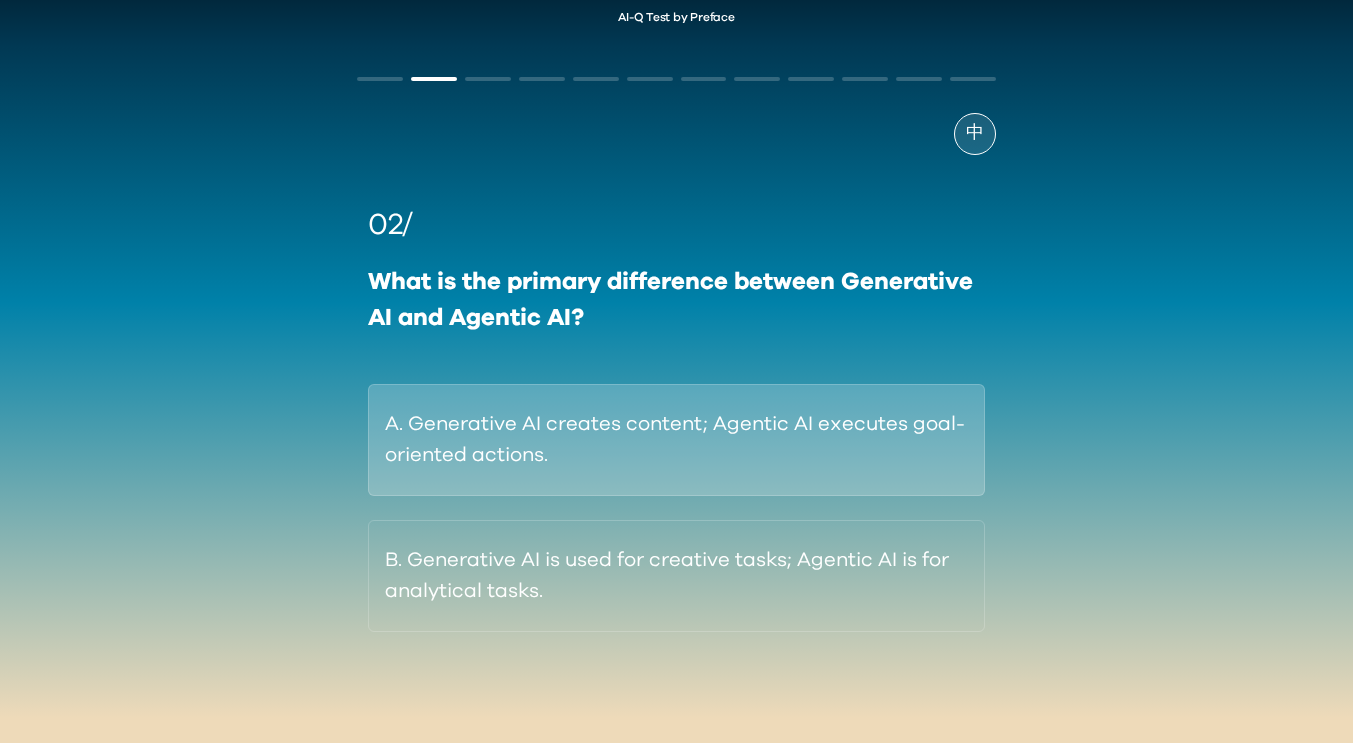 click on "A. Generative AI creates content; Agentic AI executes goal-oriented actions." at bounding box center (676, 440) 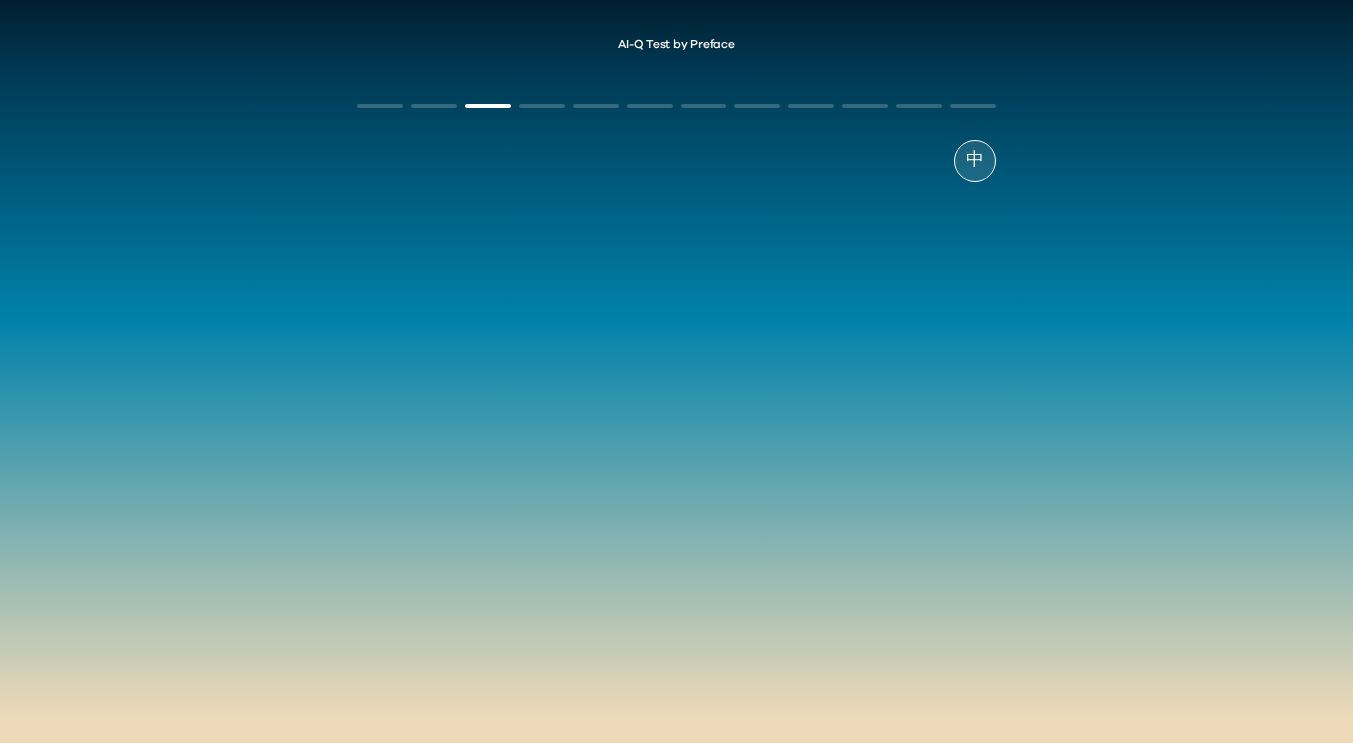scroll, scrollTop: 2, scrollLeft: 0, axis: vertical 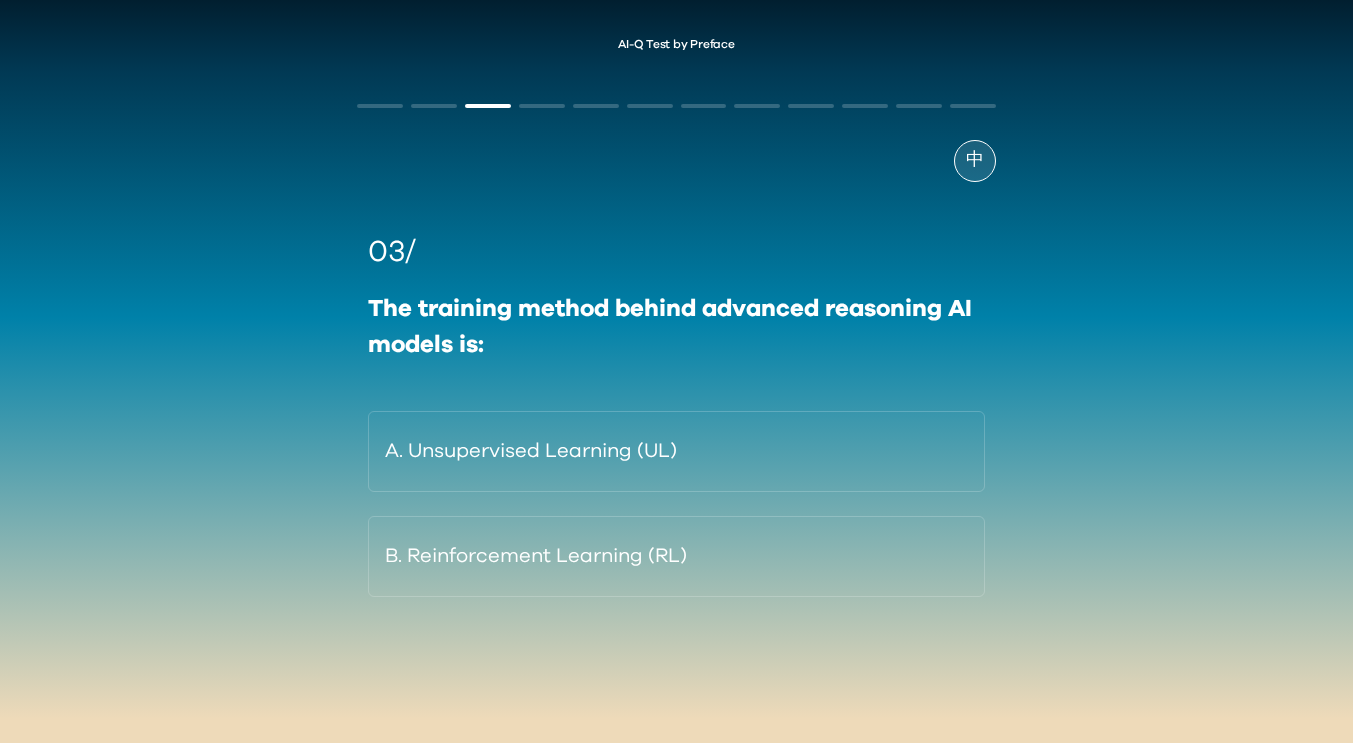 click on "中 03/ The training method behind advanced reasoning AI models is: A. Unsupervised Learning (UL) B. Reinforcement Learning (RL)" at bounding box center [676, 407] 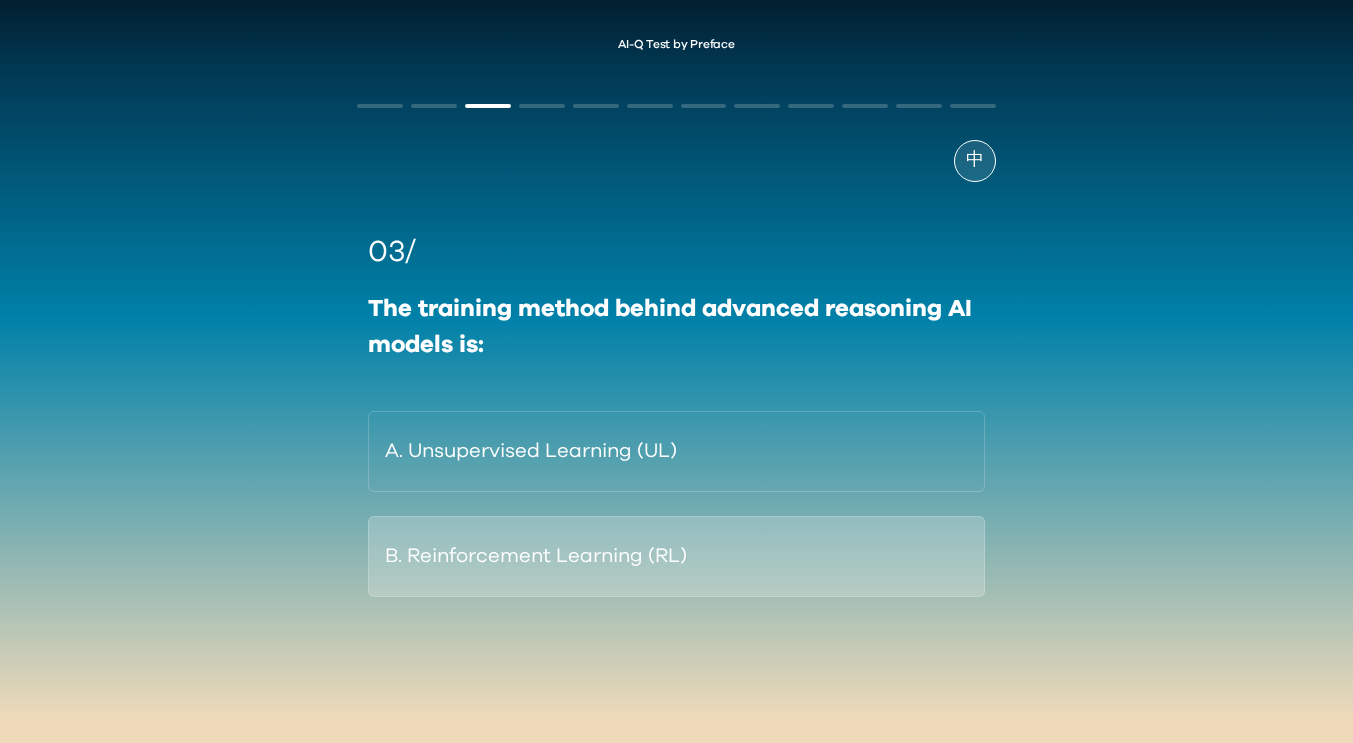 click on "B. Reinforcement Learning (RL)" at bounding box center [676, 556] 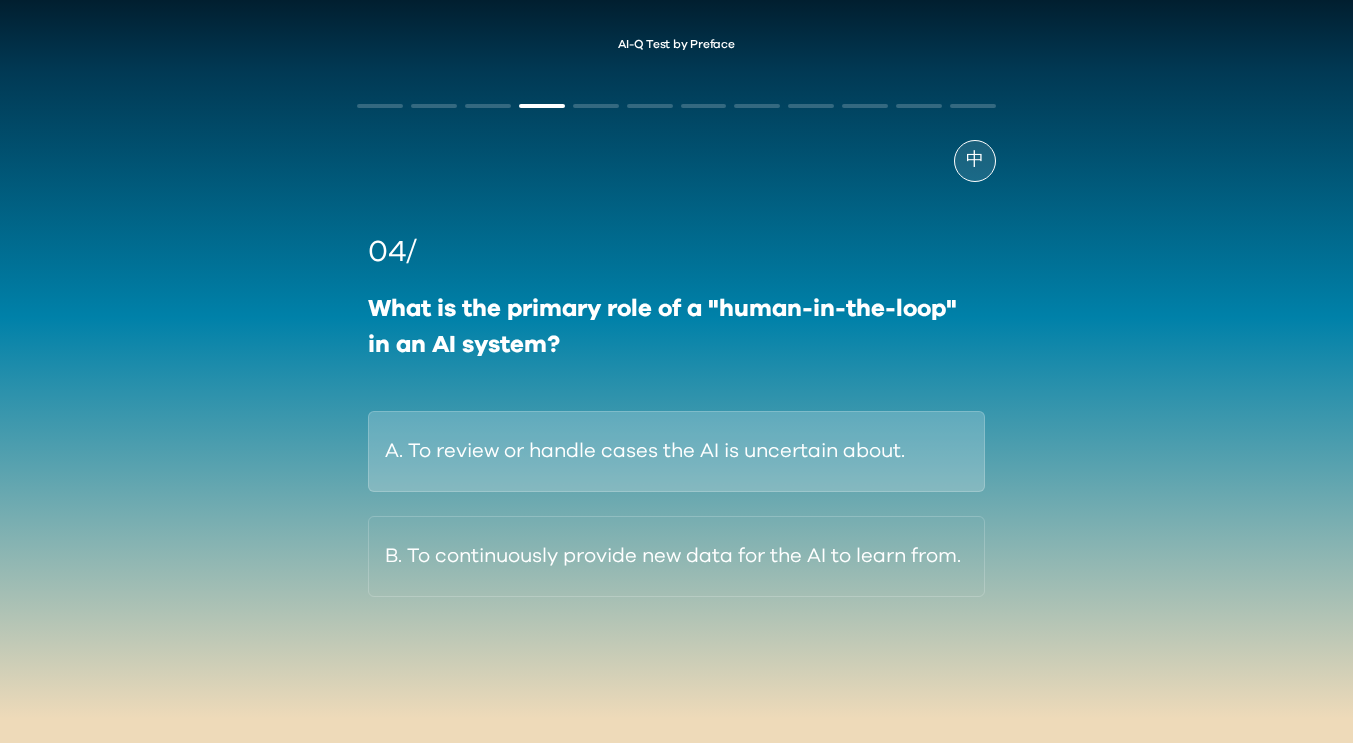 click on "A. To review or handle cases the AI is uncertain about." at bounding box center (676, 451) 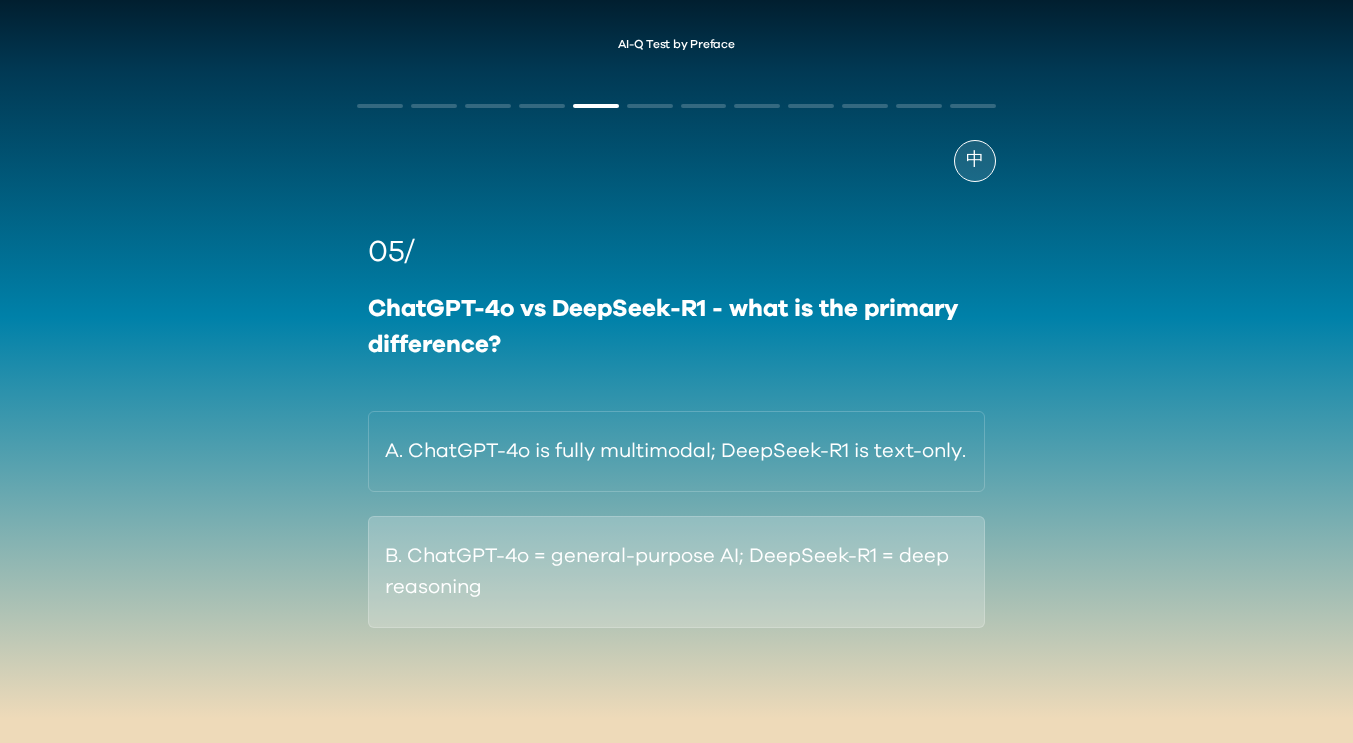 click on "B. ChatGPT-4o = general-purpose AI; DeepSeek-R1 = deep reasoning" at bounding box center [676, 572] 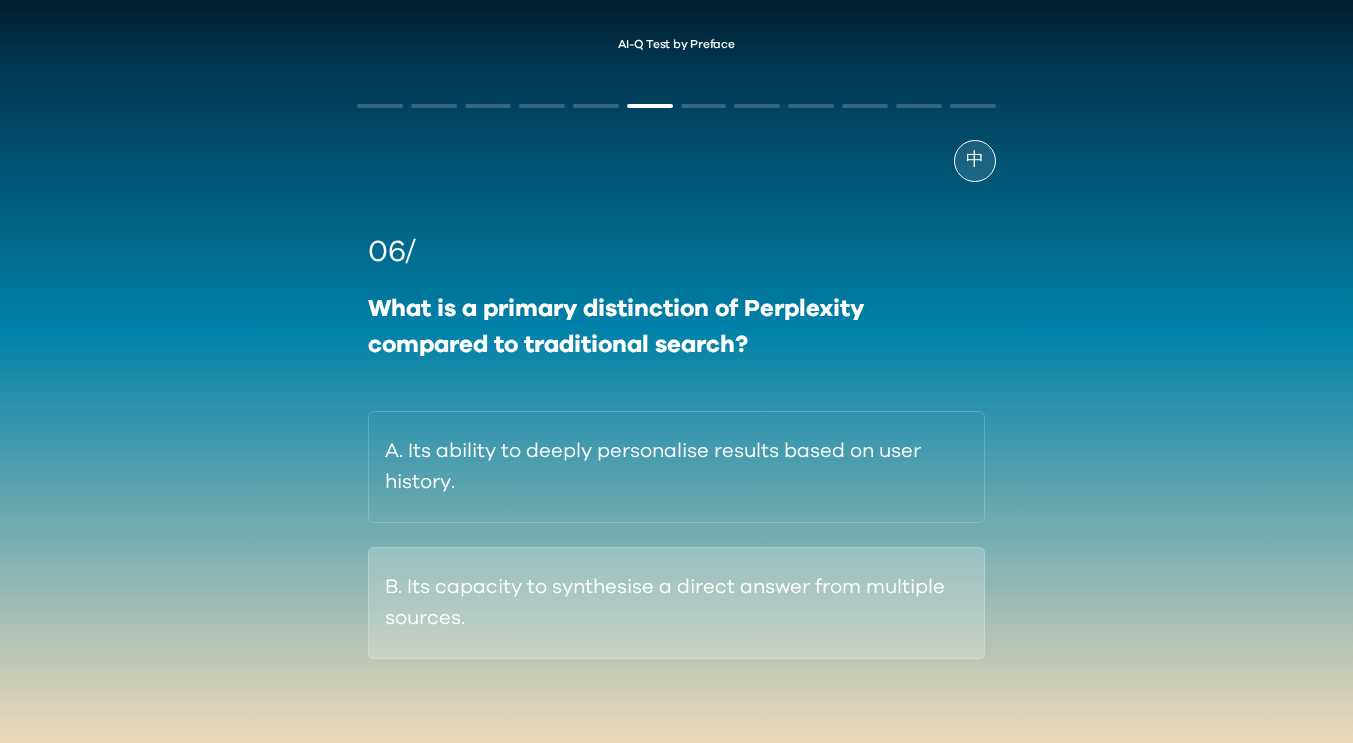 click on "B. Its capacity to synthesise a direct answer from multiple sources." at bounding box center (676, 603) 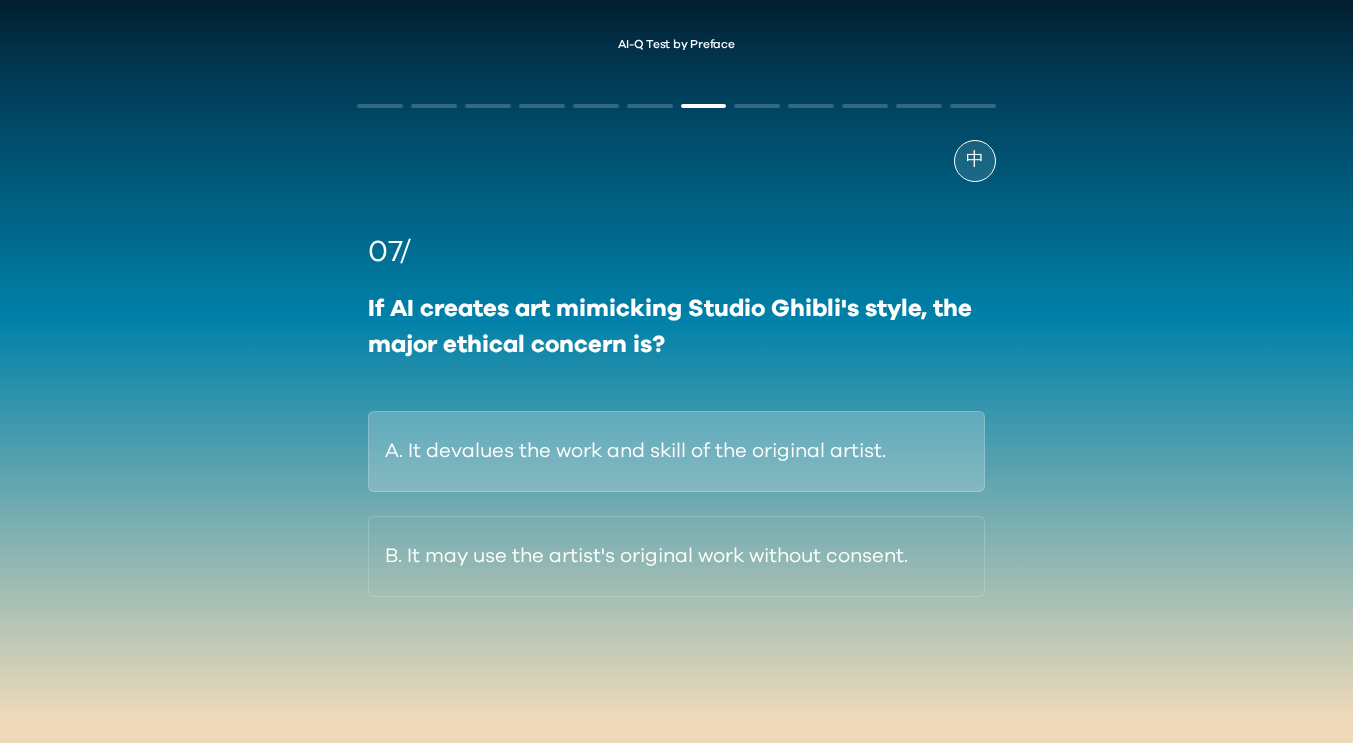 click on "A. It devalues the work and skill of the original artist." at bounding box center [676, 451] 